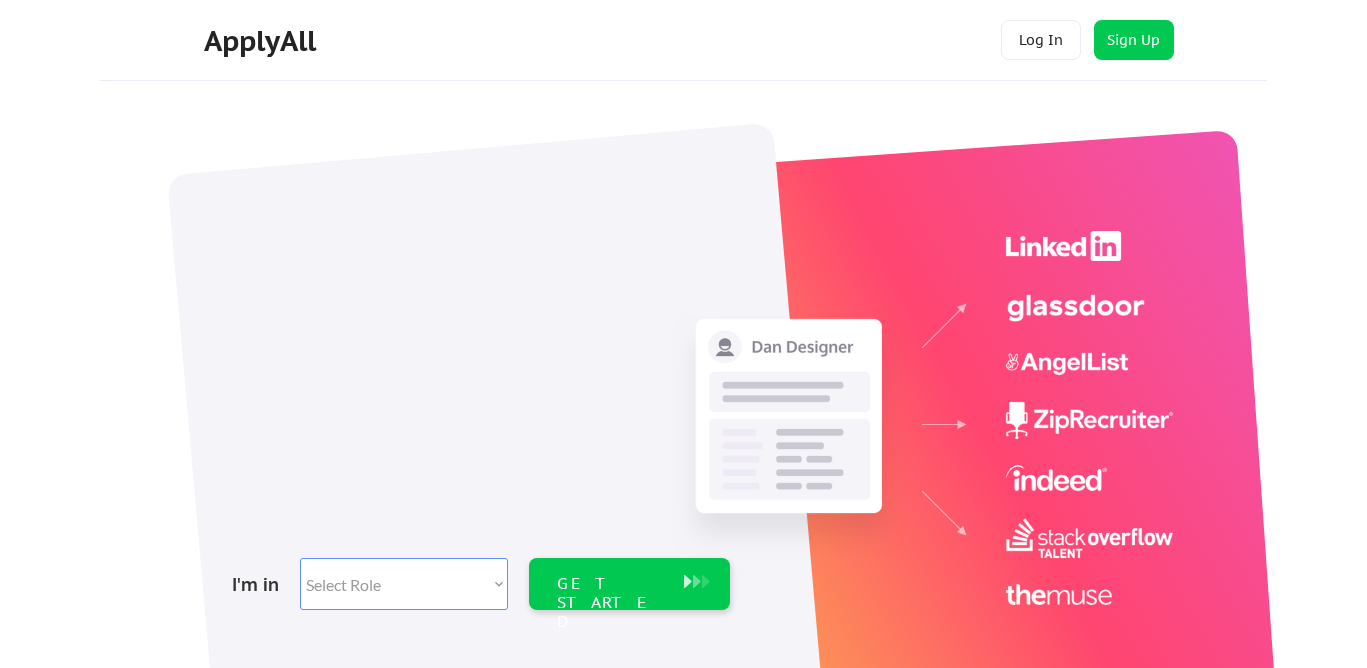 scroll, scrollTop: 0, scrollLeft: 0, axis: both 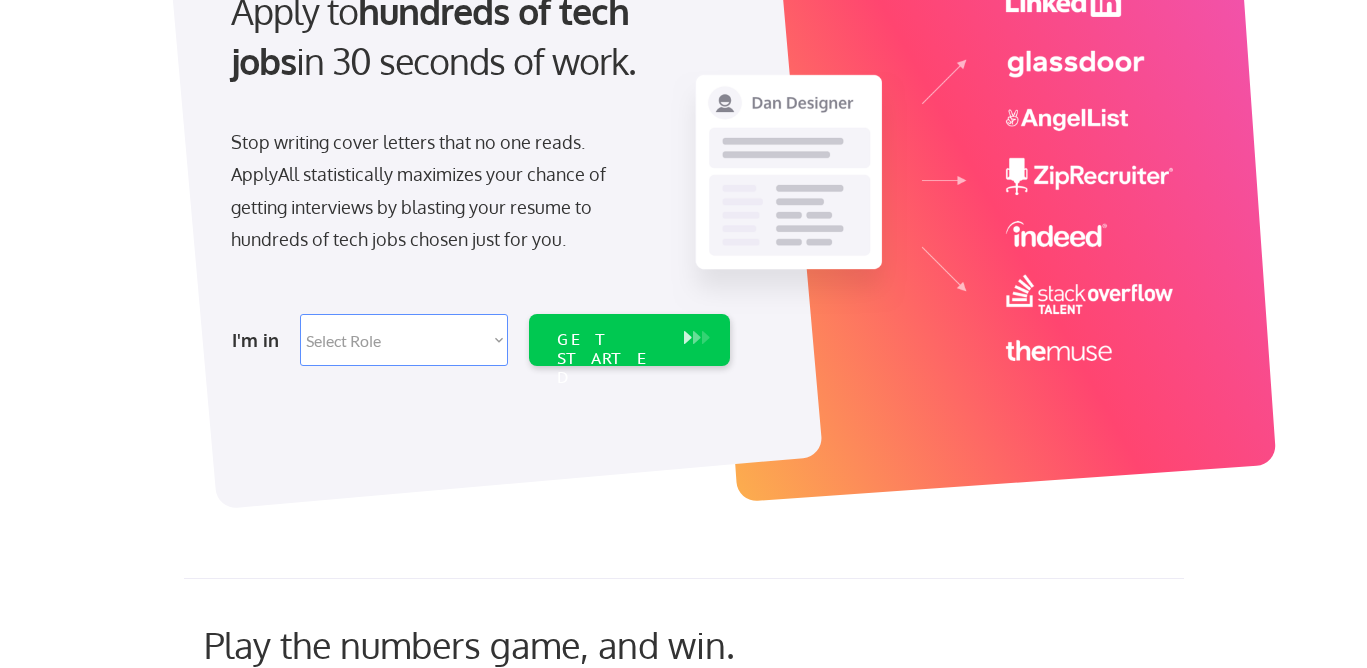 click on "Select Role Software Engineering Product Management Customer Success Sales UI/UX/Product Design Technical Project/Program Mgmt Marketing & Growth Data HR/Recruiting IT/Cybersecurity Tech Finance/Ops/Strategy Customer Support" at bounding box center (404, 340) 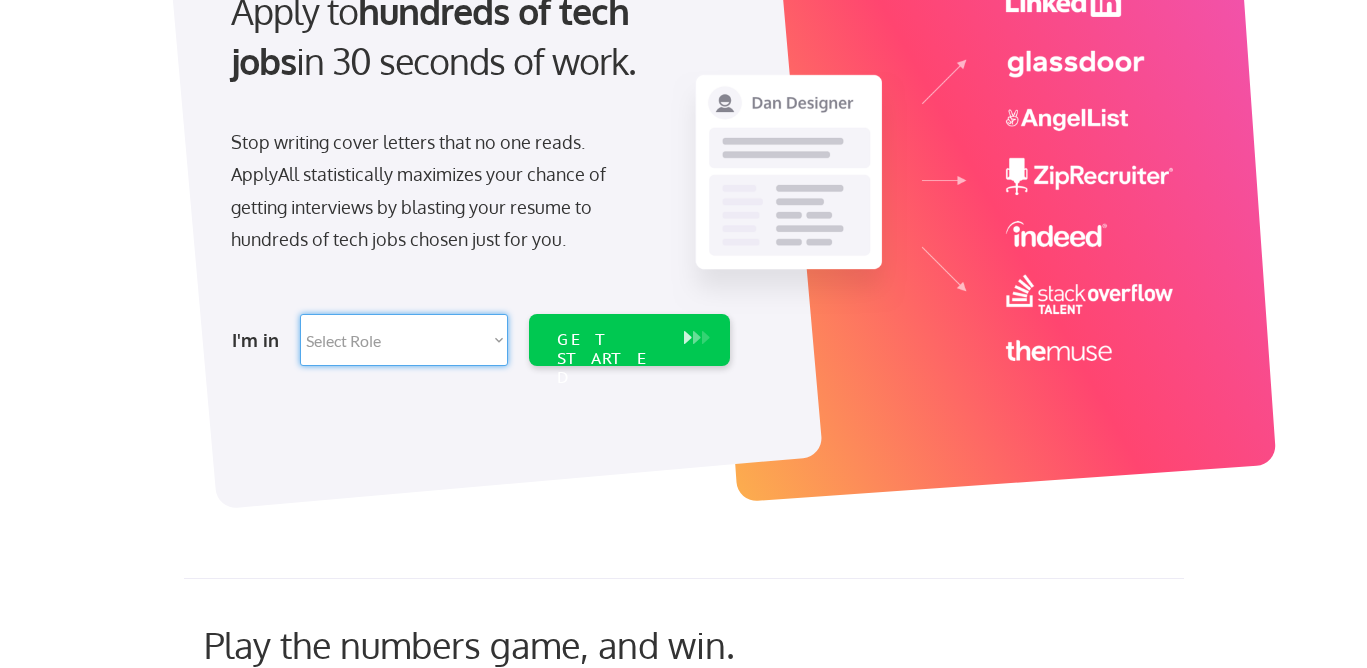 select on ""sales0"" 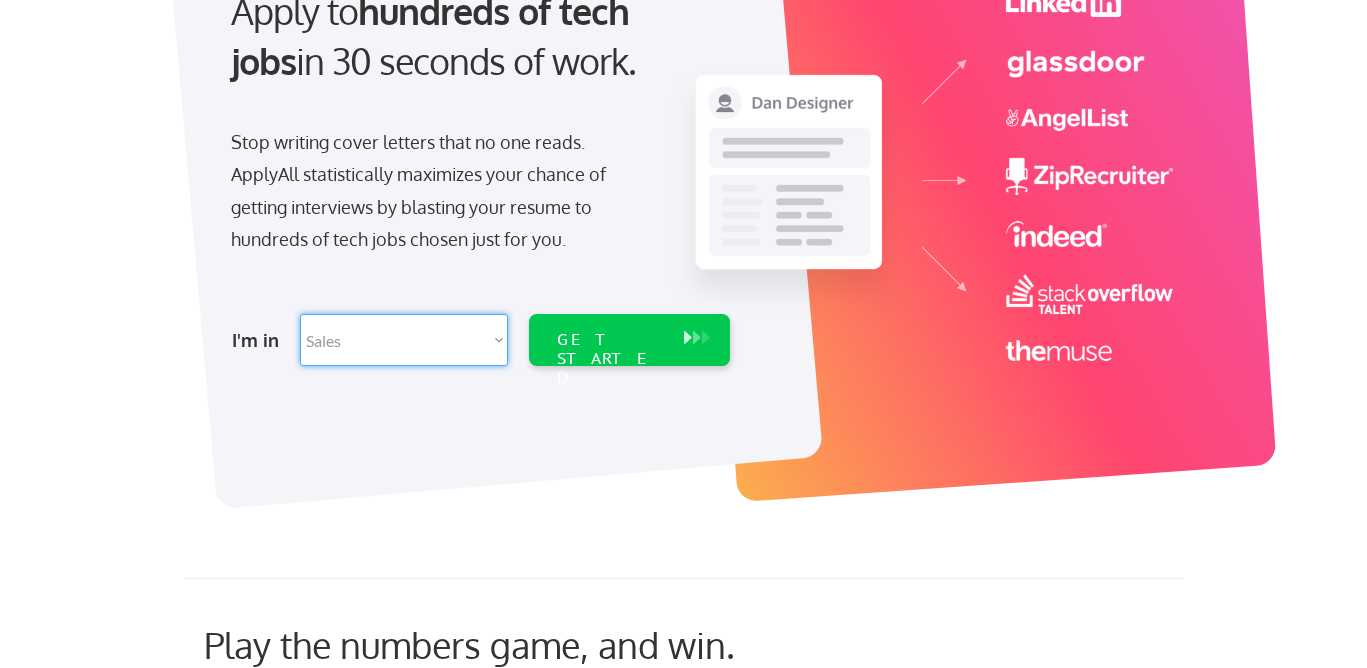 select on ""sales0"" 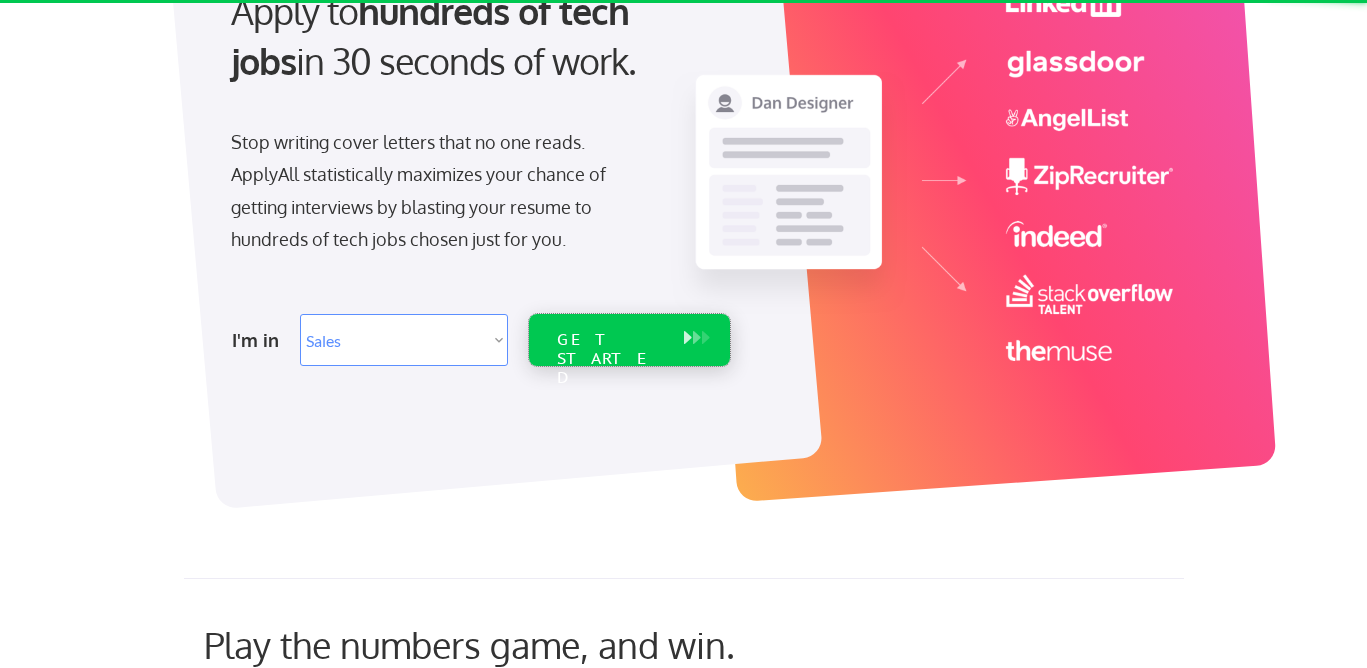 click on "GET STARTED" at bounding box center [610, 359] 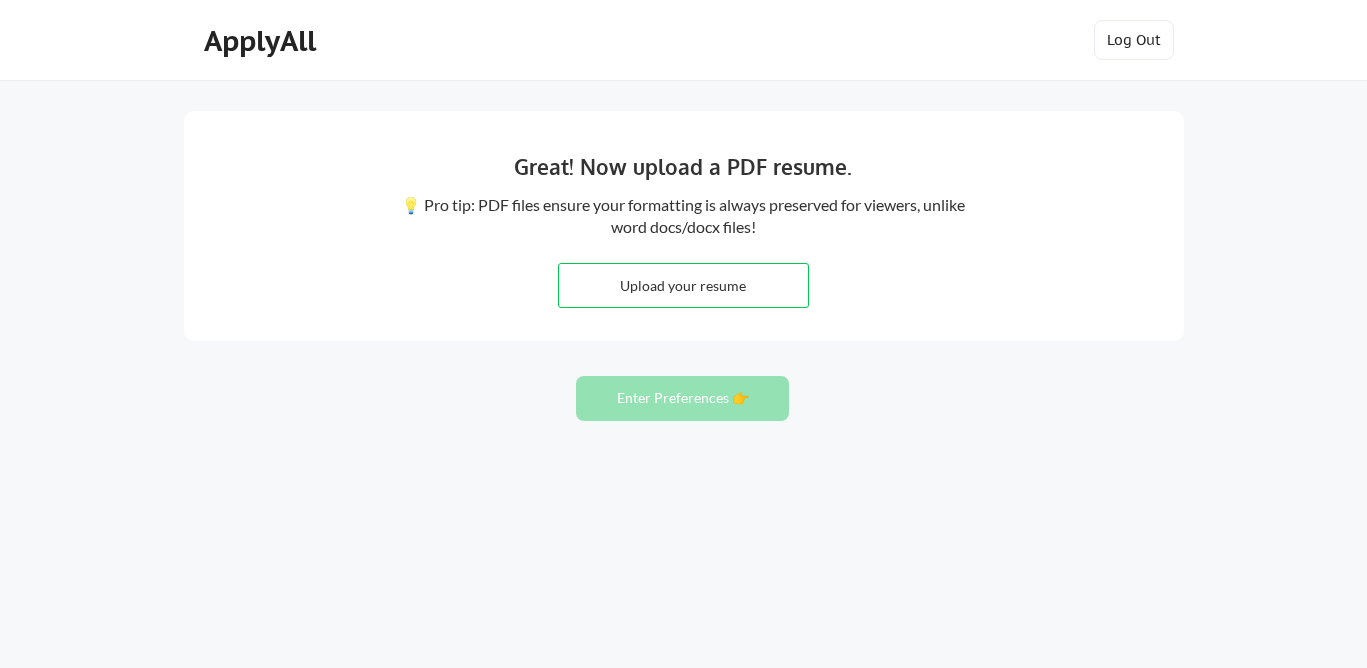 scroll, scrollTop: 0, scrollLeft: 0, axis: both 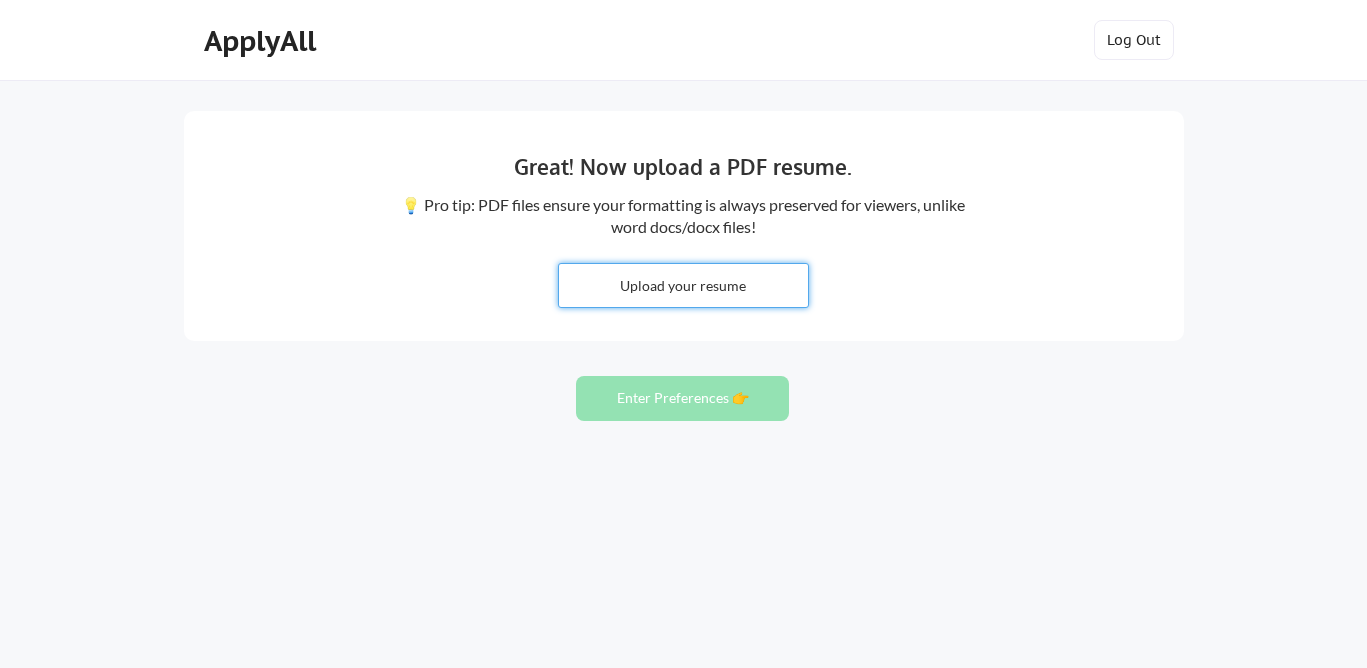 click at bounding box center [683, 285] 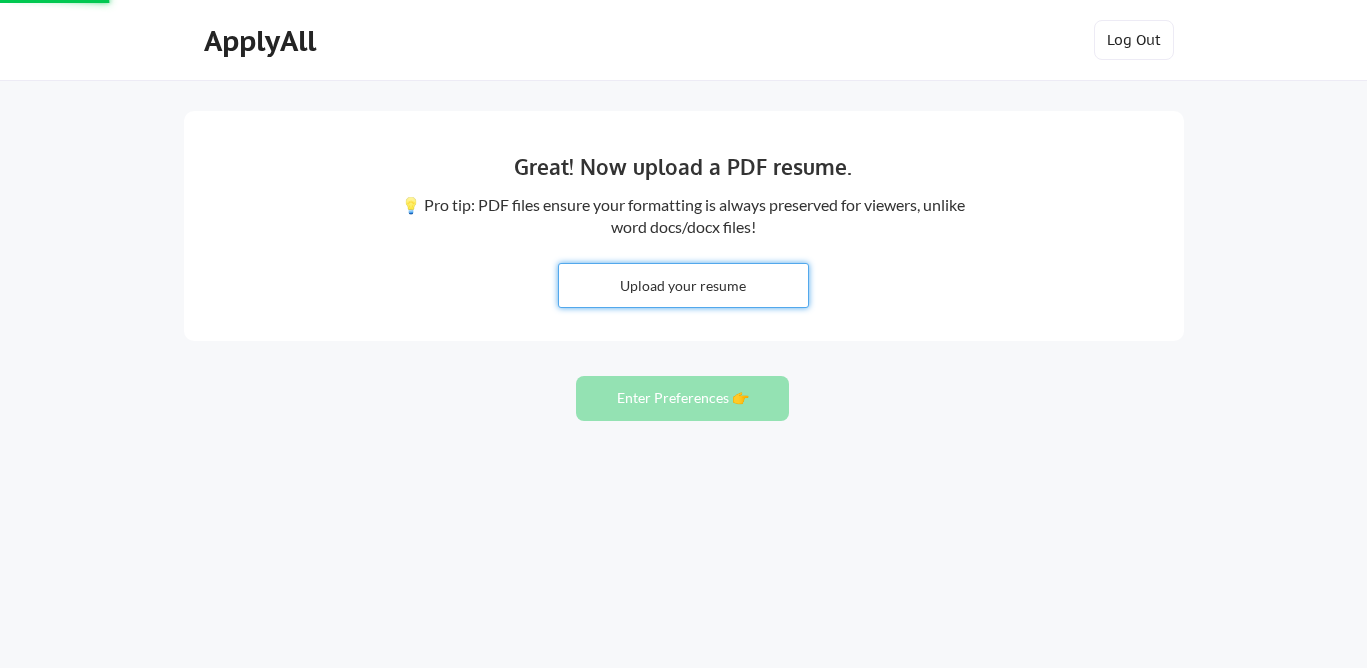 type 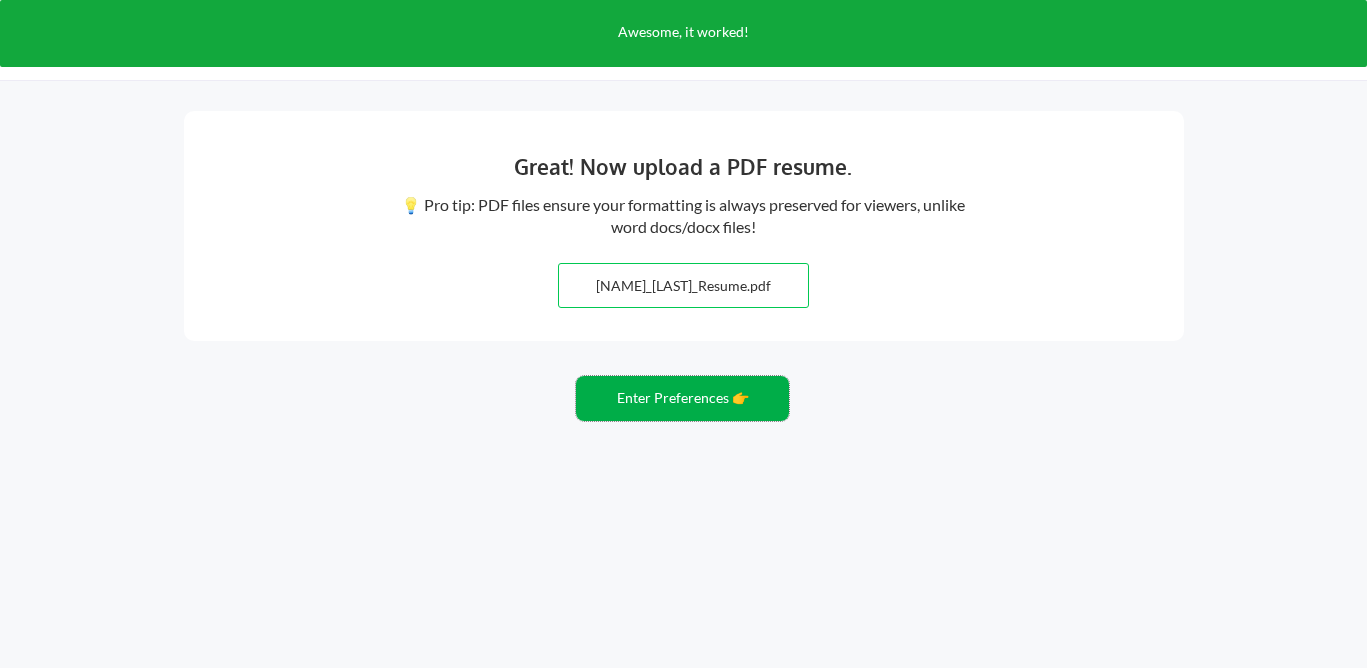 click on "Enter Preferences  👉" at bounding box center [682, 398] 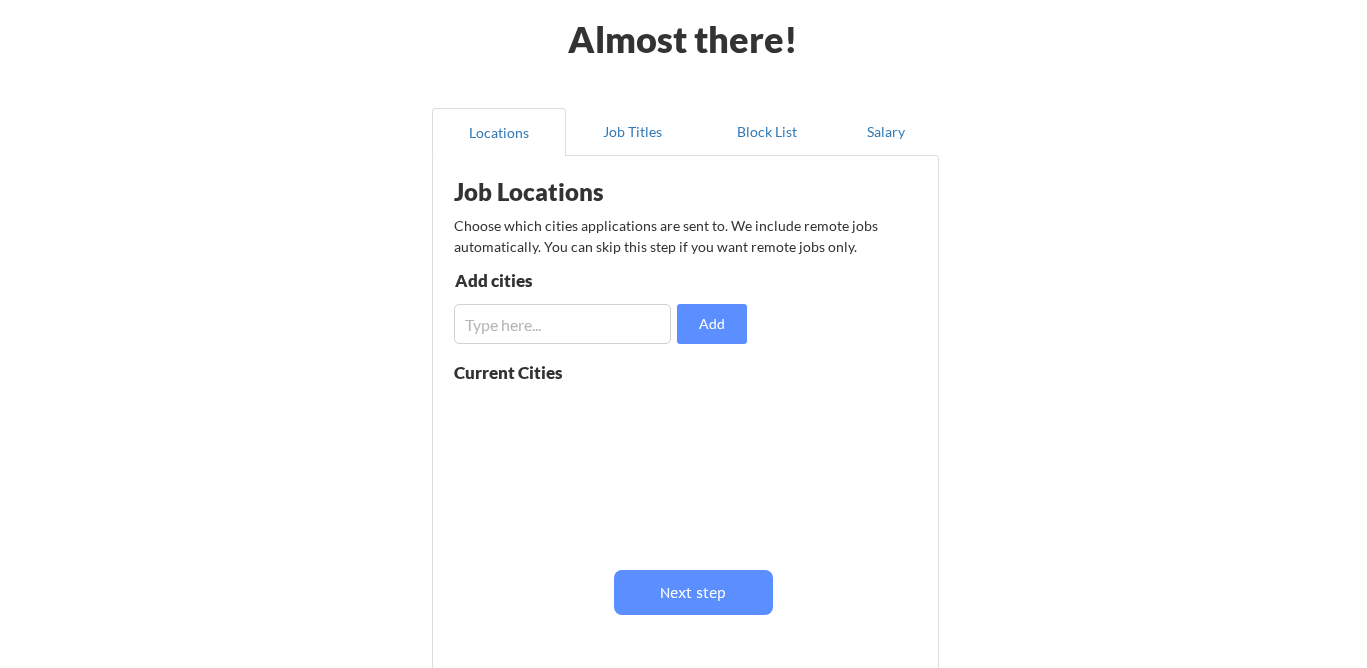 scroll, scrollTop: 105, scrollLeft: 0, axis: vertical 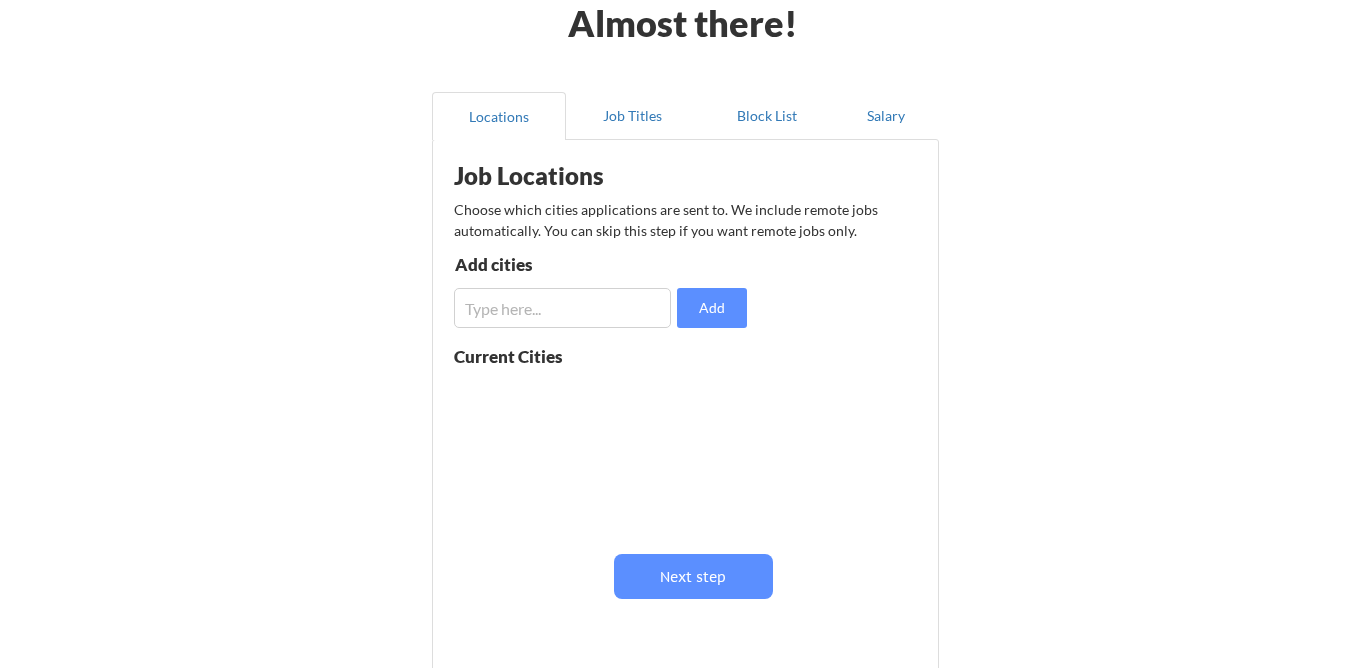click at bounding box center [562, 308] 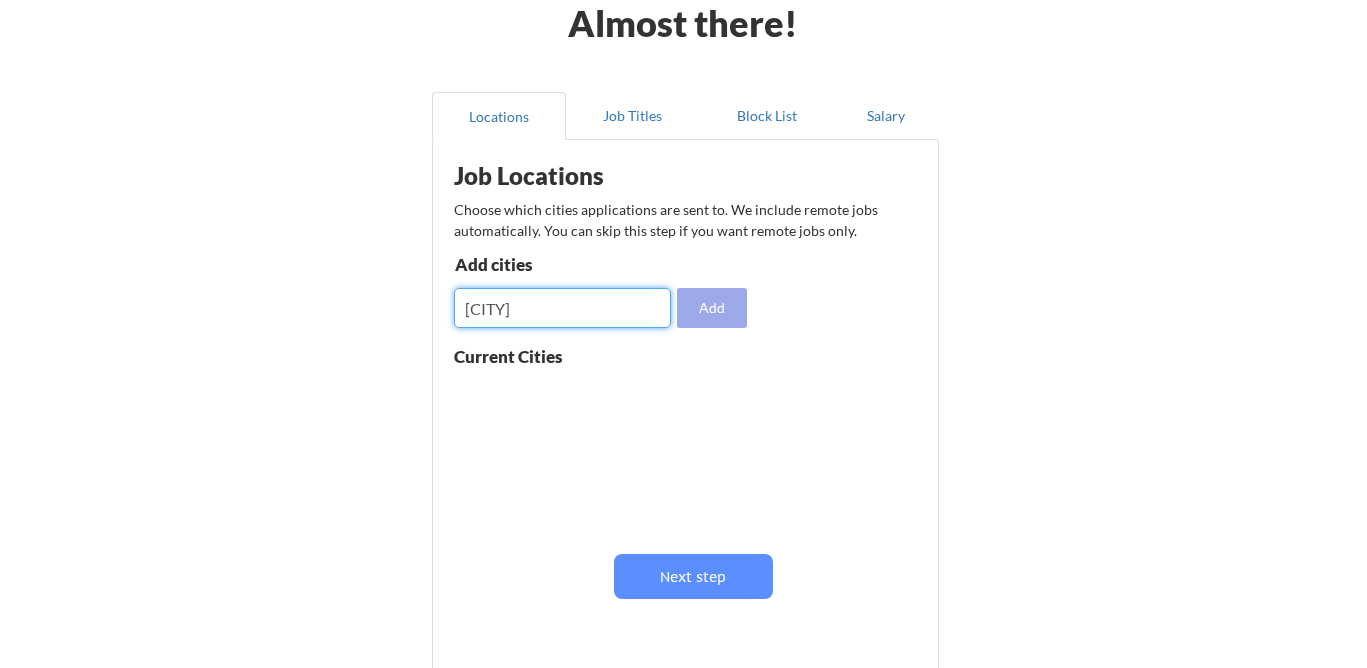 type on "Milwaukee" 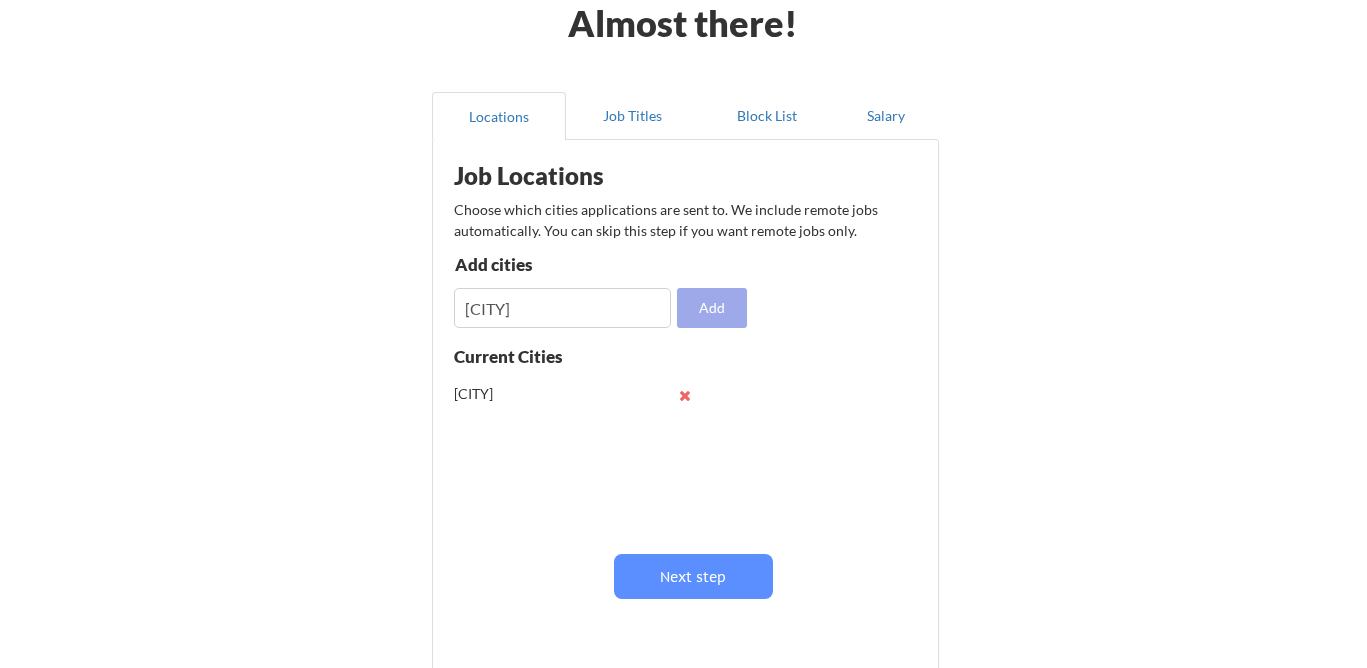 type 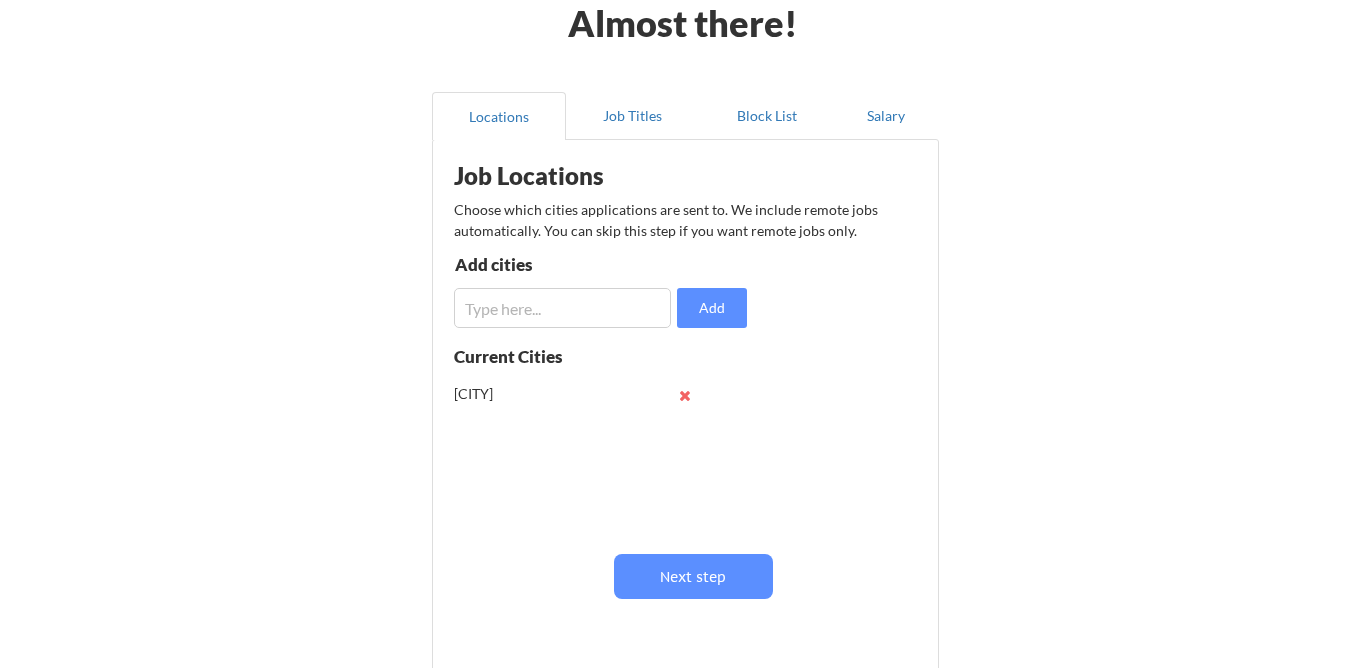 scroll, scrollTop: 312, scrollLeft: 0, axis: vertical 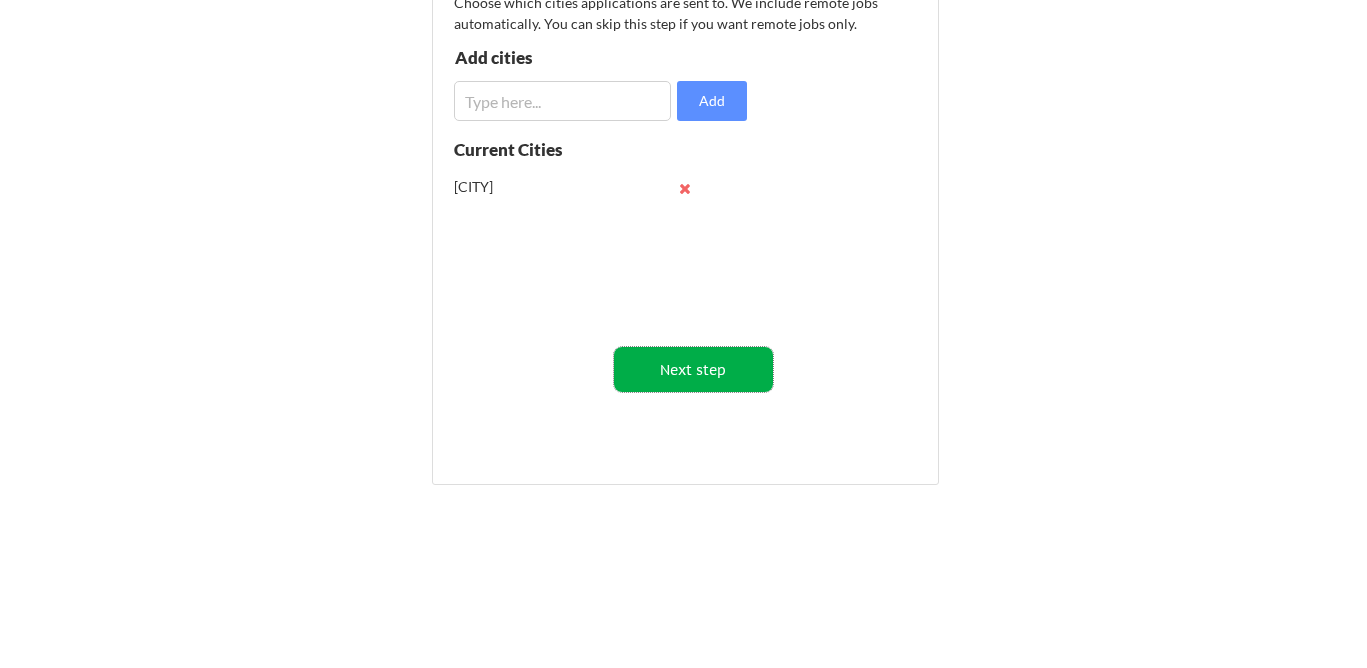 click on "Next step" at bounding box center (693, 369) 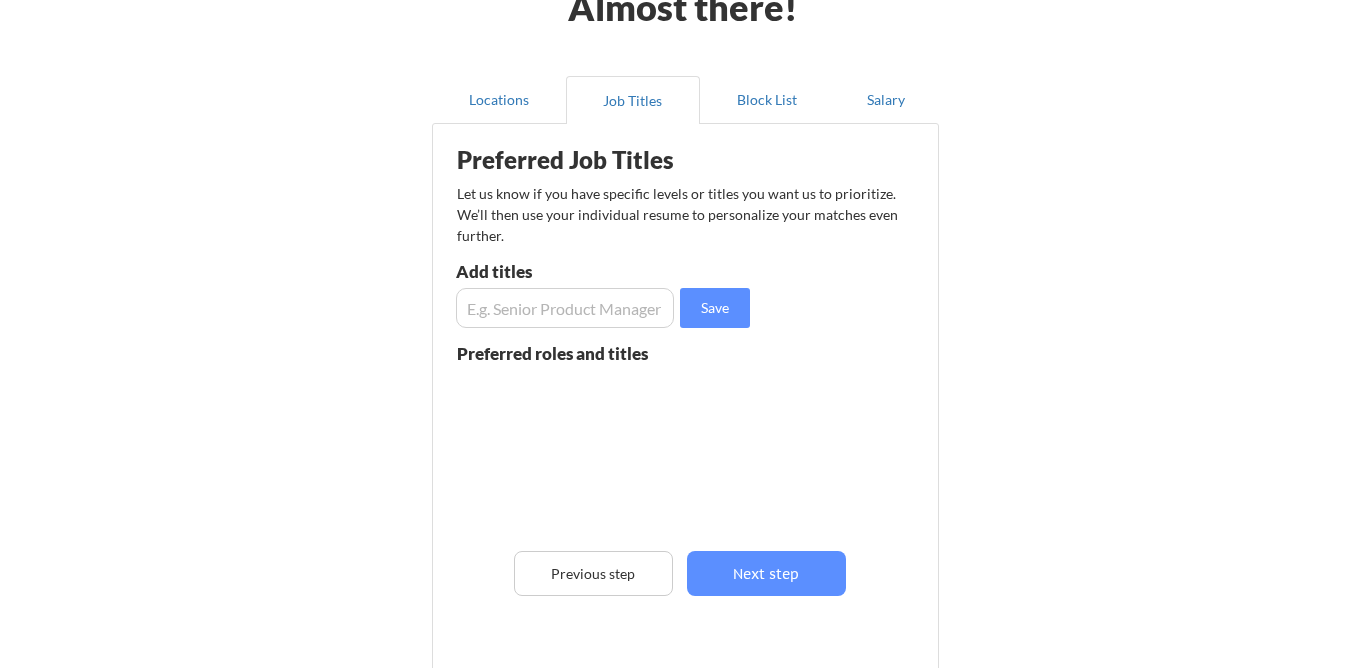scroll, scrollTop: 127, scrollLeft: 0, axis: vertical 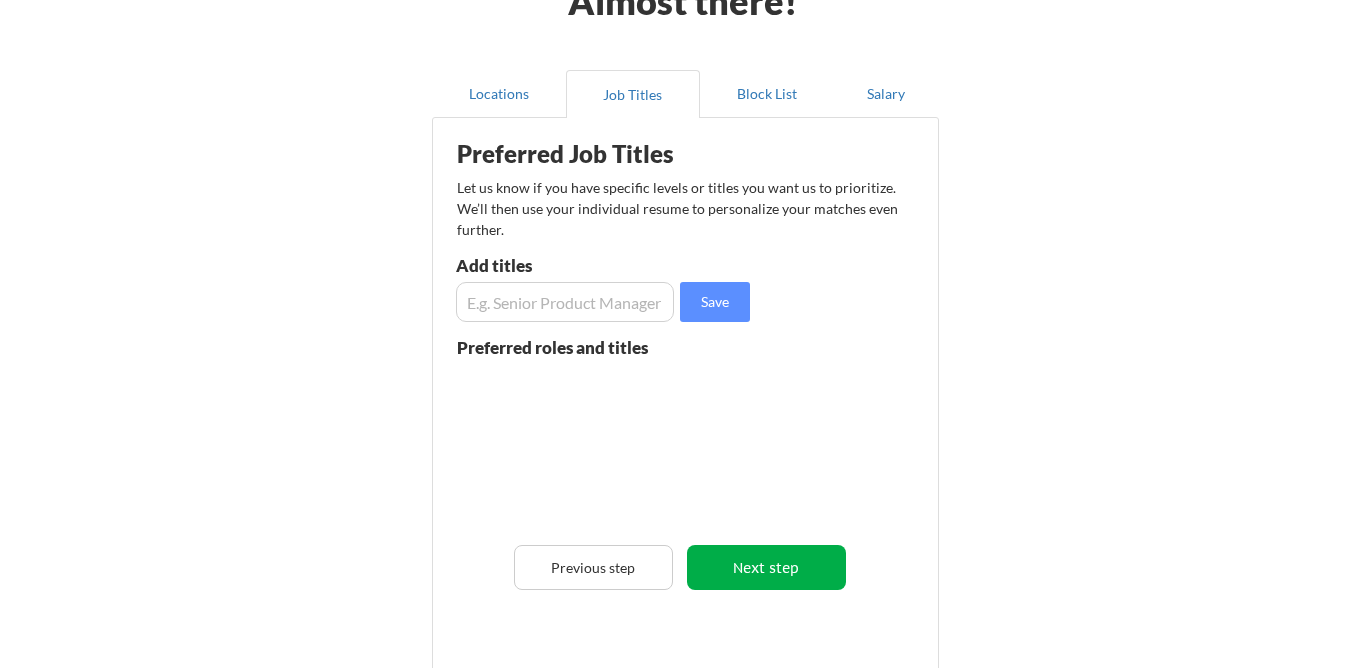 click on "Next step" at bounding box center (766, 567) 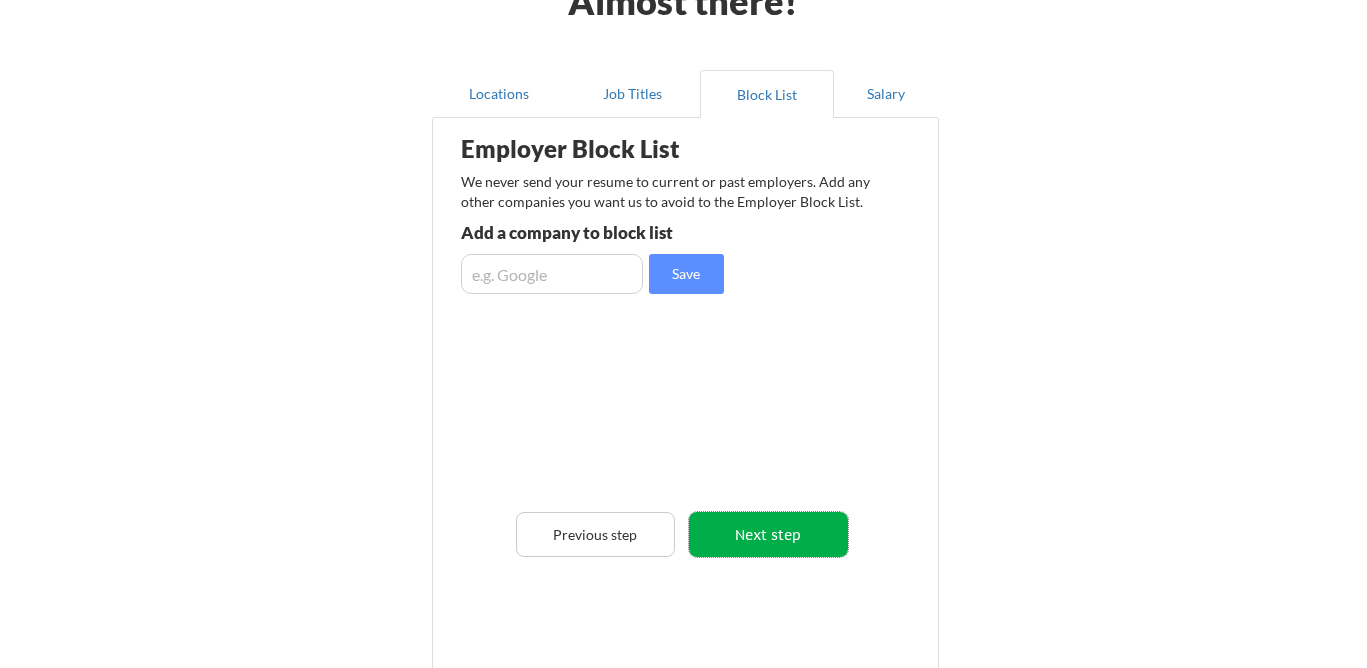 click on "Next step" at bounding box center (768, 534) 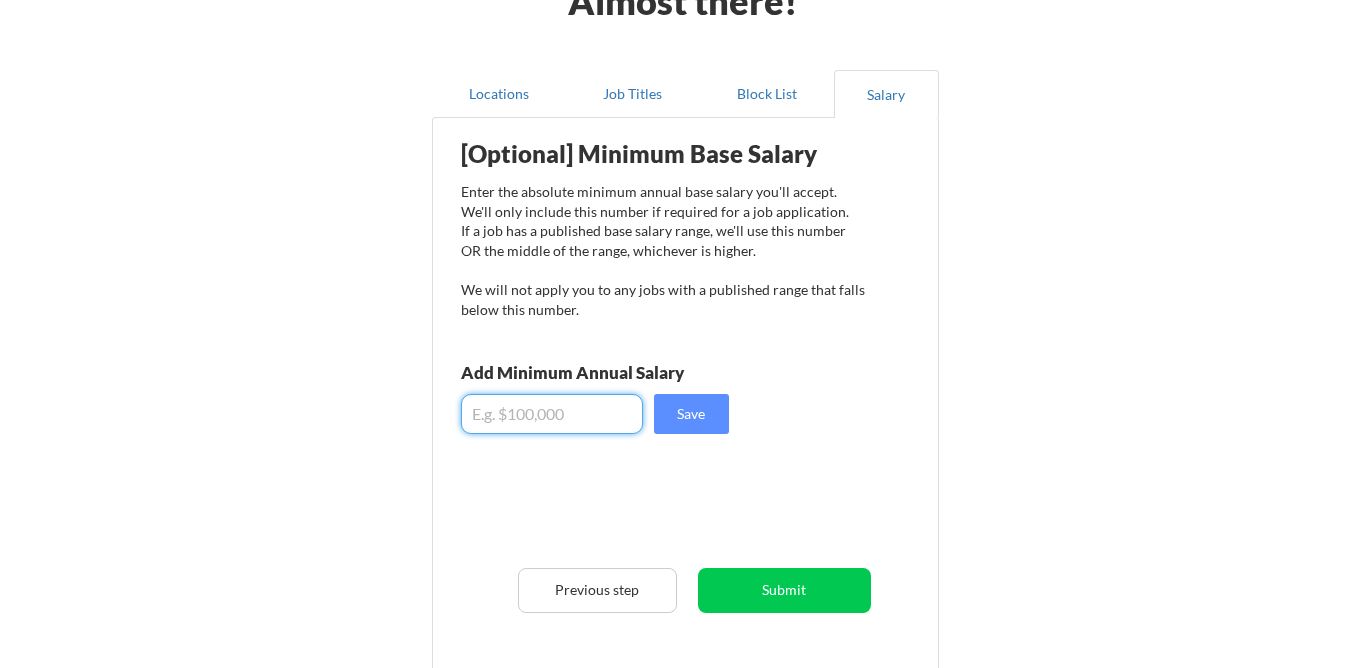 click at bounding box center (552, 414) 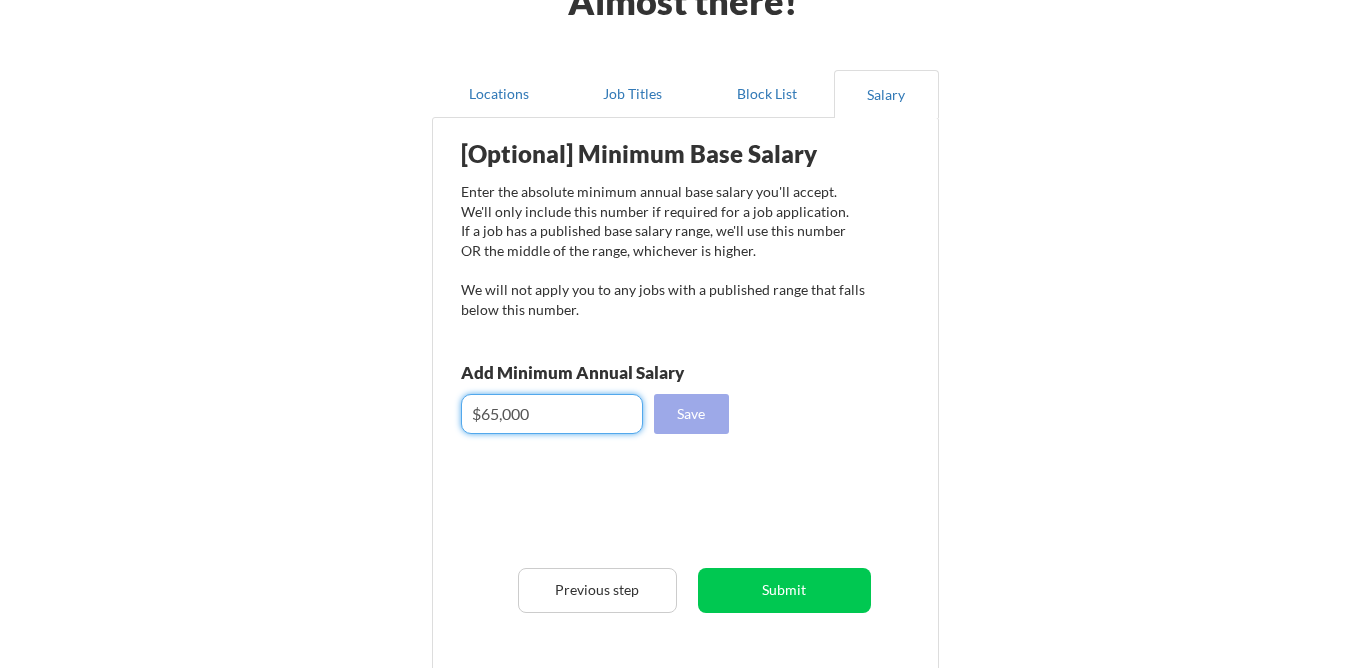 type on "$65,000" 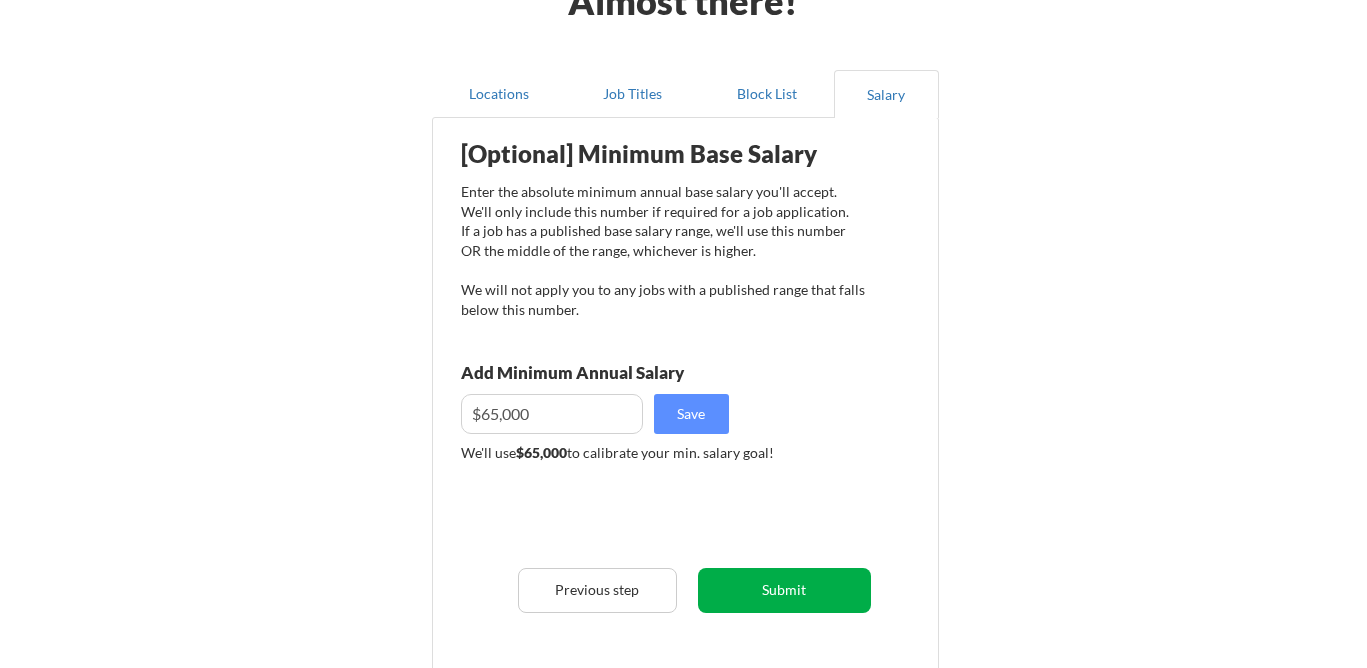 click on "Submit" at bounding box center (784, 590) 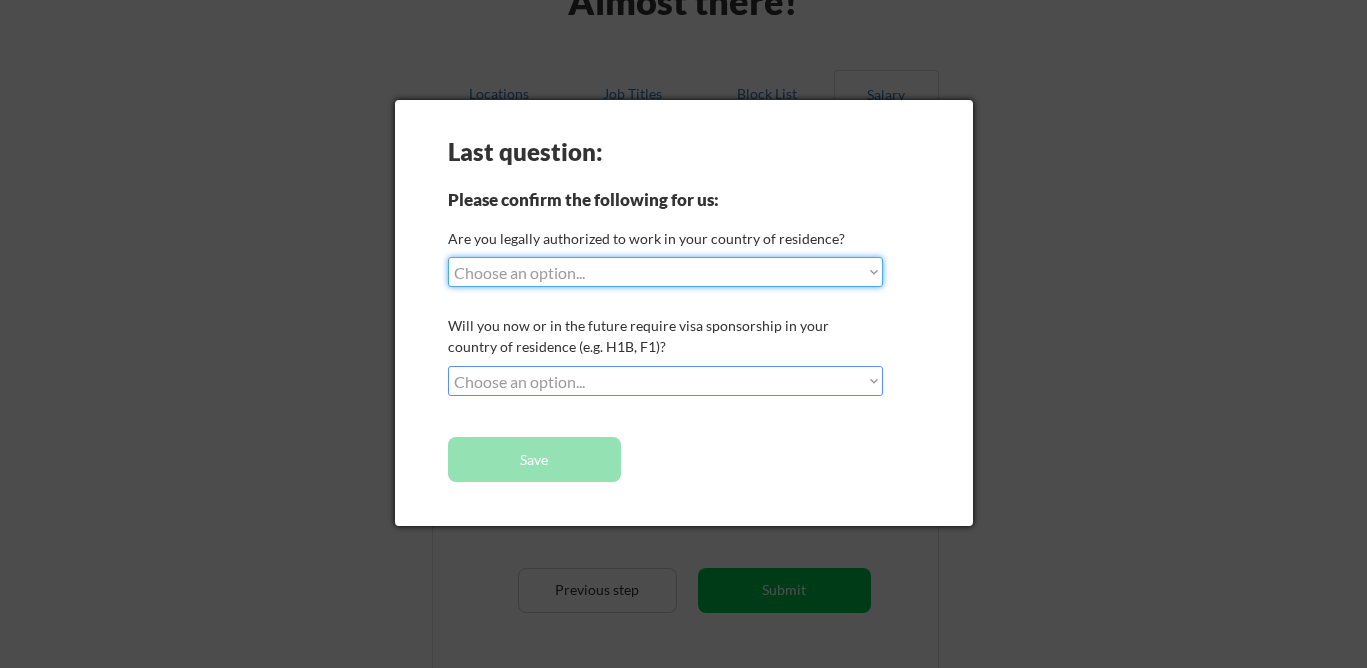 click on "Choose an option... Yes, I am a US Citizen Yes, I am a Canadian Citizen Yes, I am a US Green Card Holder Yes, I am an Other Permanent Resident Yes, I am here on a visa (H1B, OPT, etc.) No, I am not (yet) authorized" at bounding box center [665, 272] 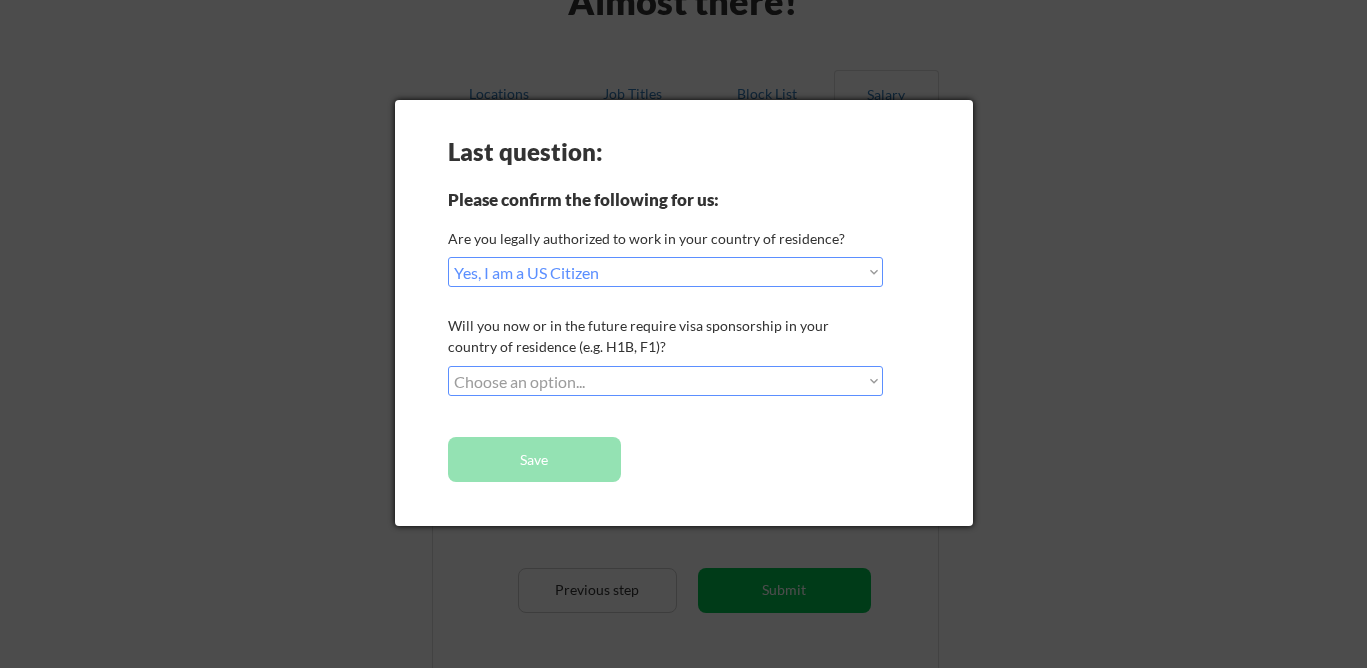 click on "Choose an option... No, I will not need sponsorship Yes, I will need sponsorship" at bounding box center [665, 381] 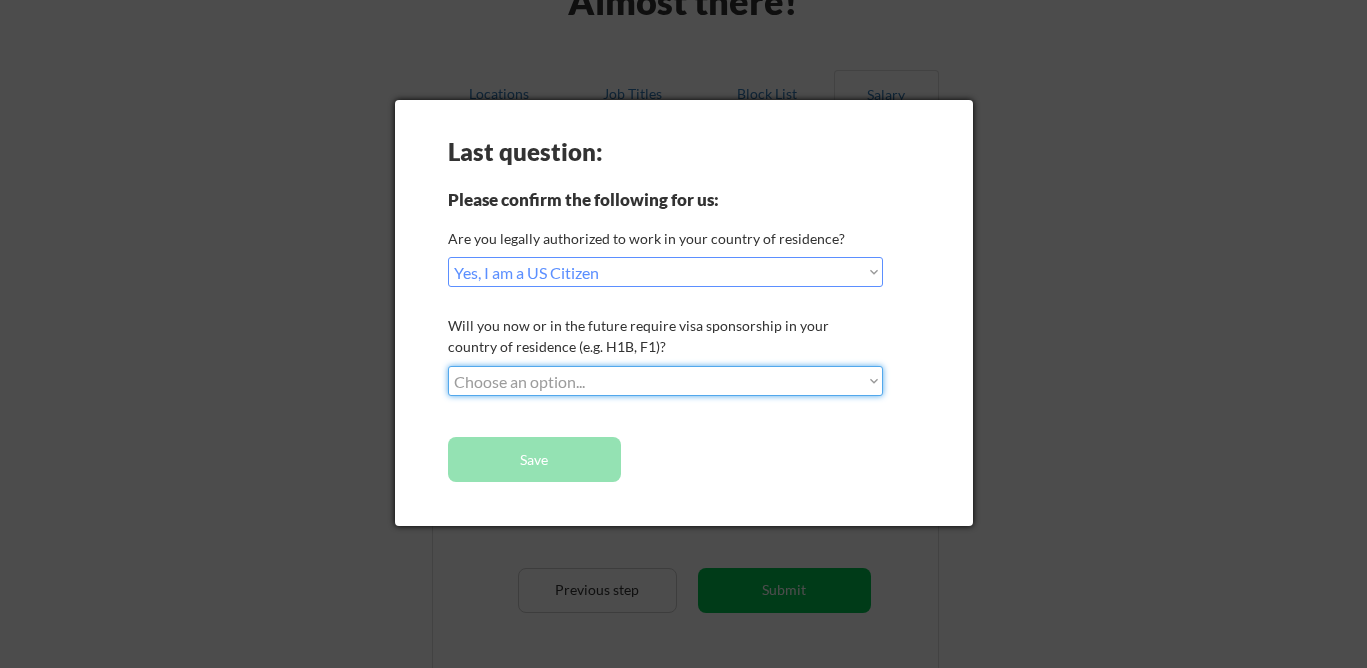 select on ""no__i_will_not_need_sponsorship"" 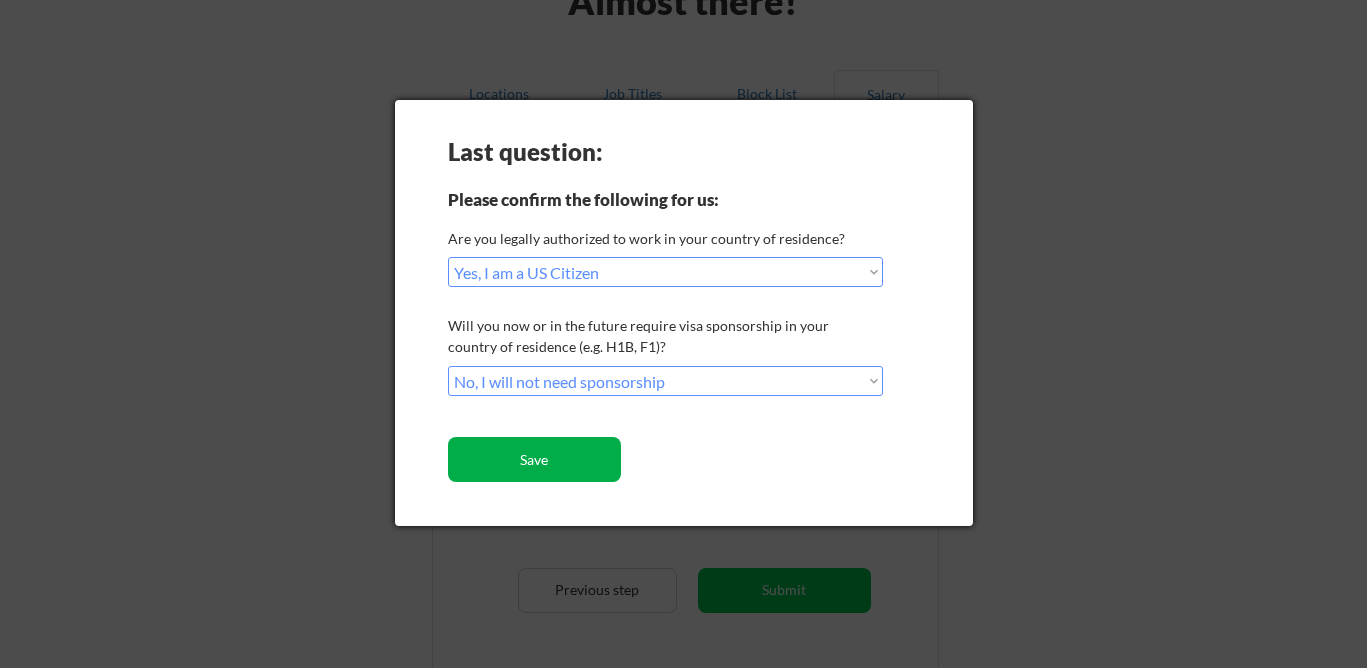 click on "Save" at bounding box center (534, 459) 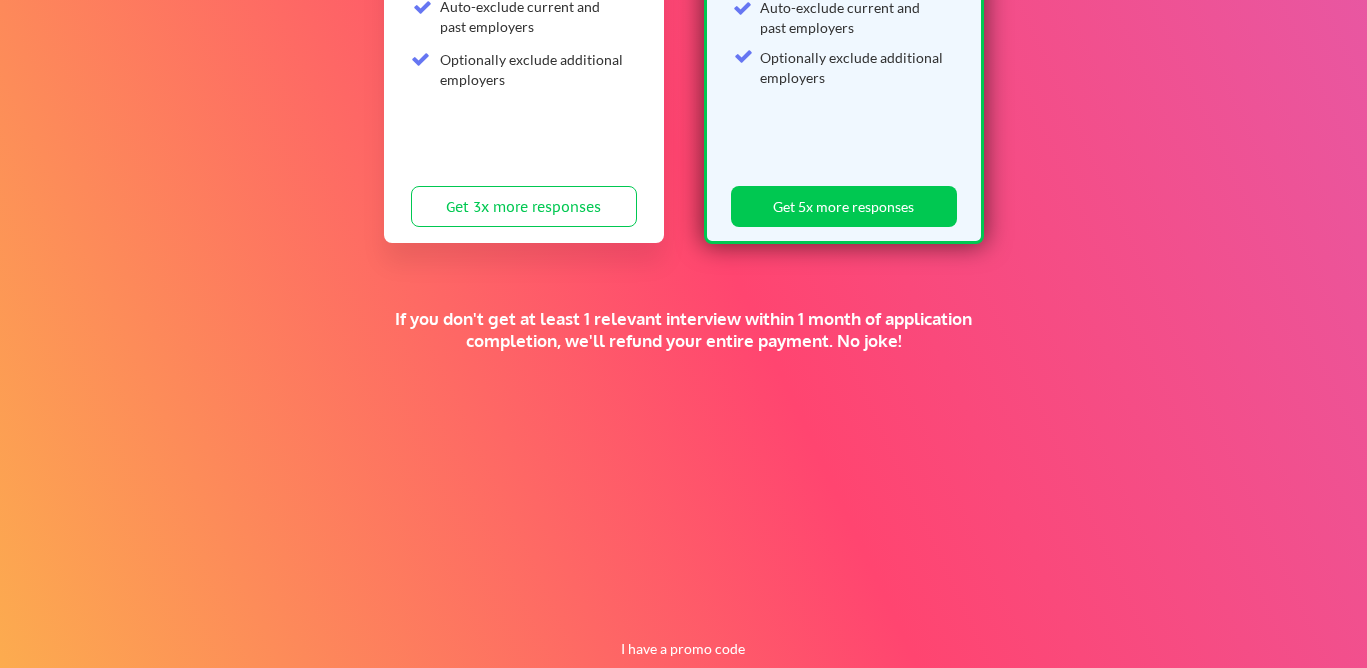 scroll, scrollTop: 505, scrollLeft: 0, axis: vertical 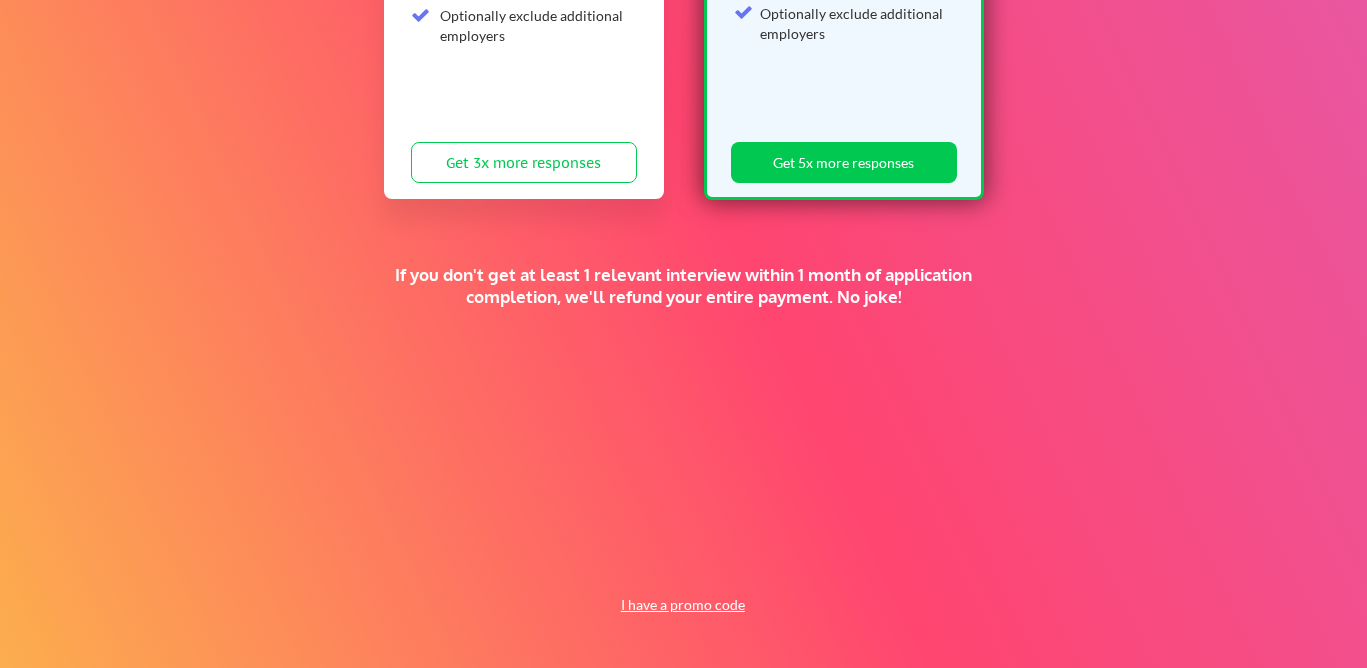 click on "I have a promo code" at bounding box center [682, 605] 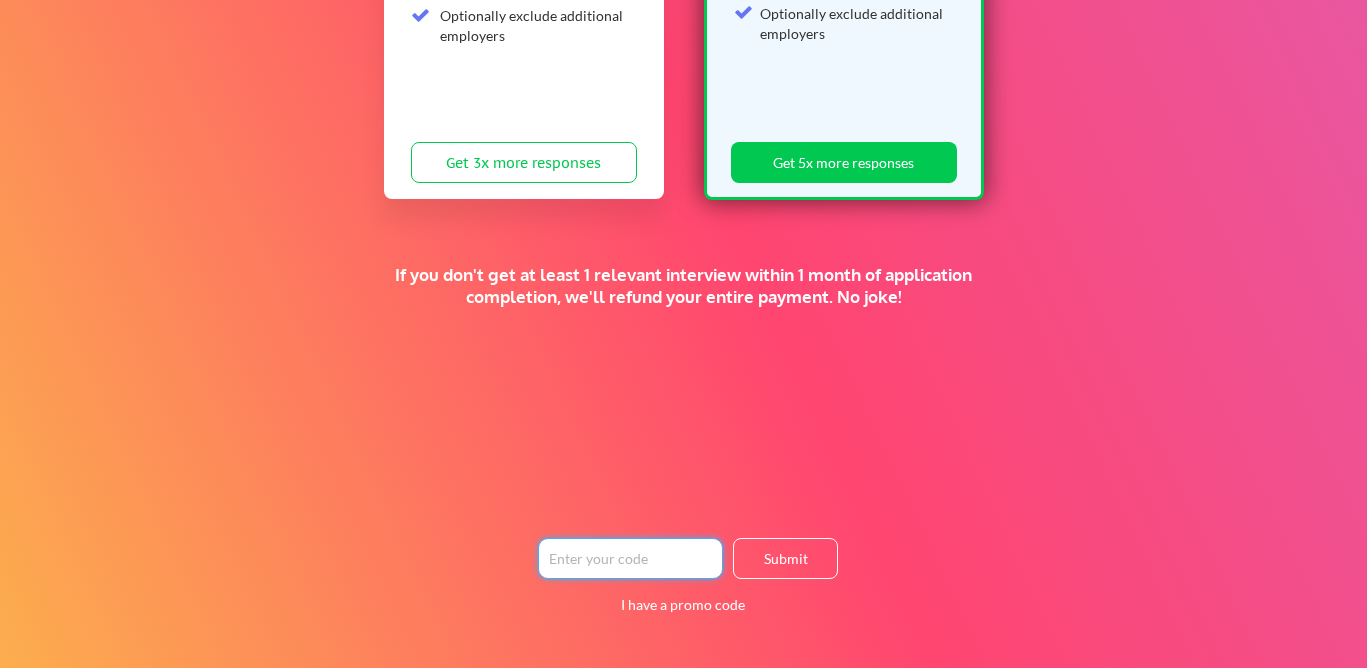 click at bounding box center [630, 558] 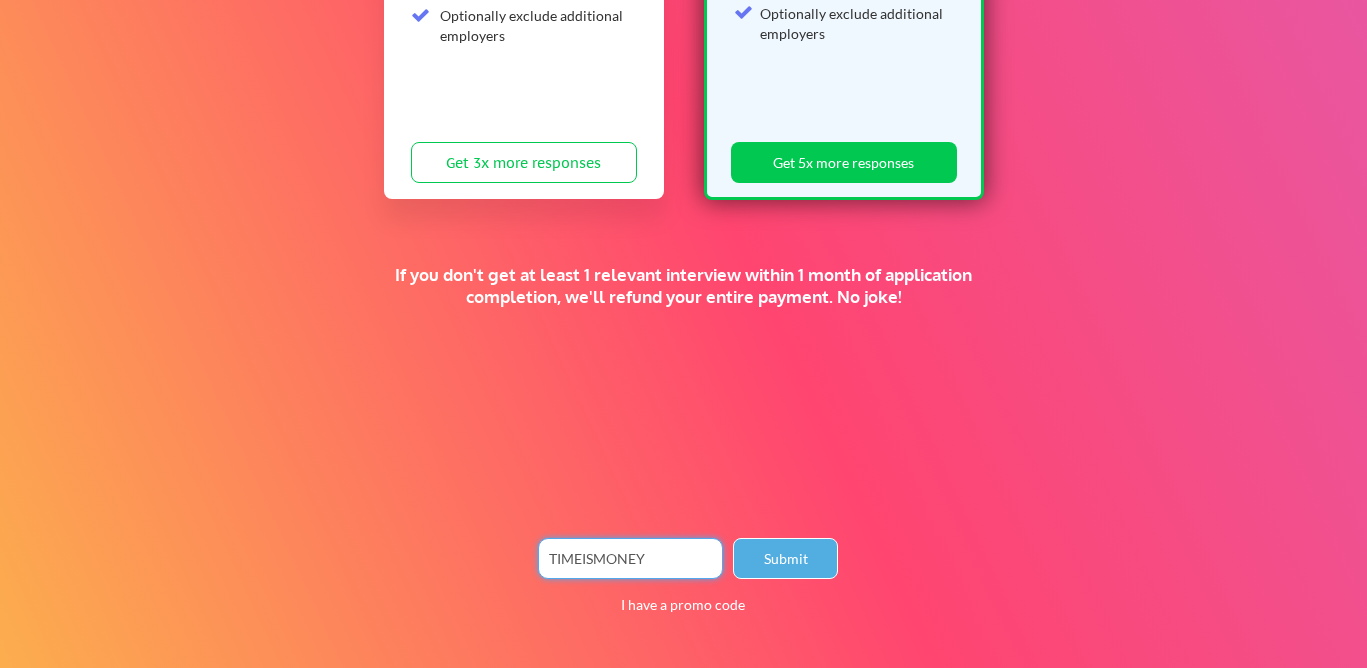 type on "TIMEISMONEY" 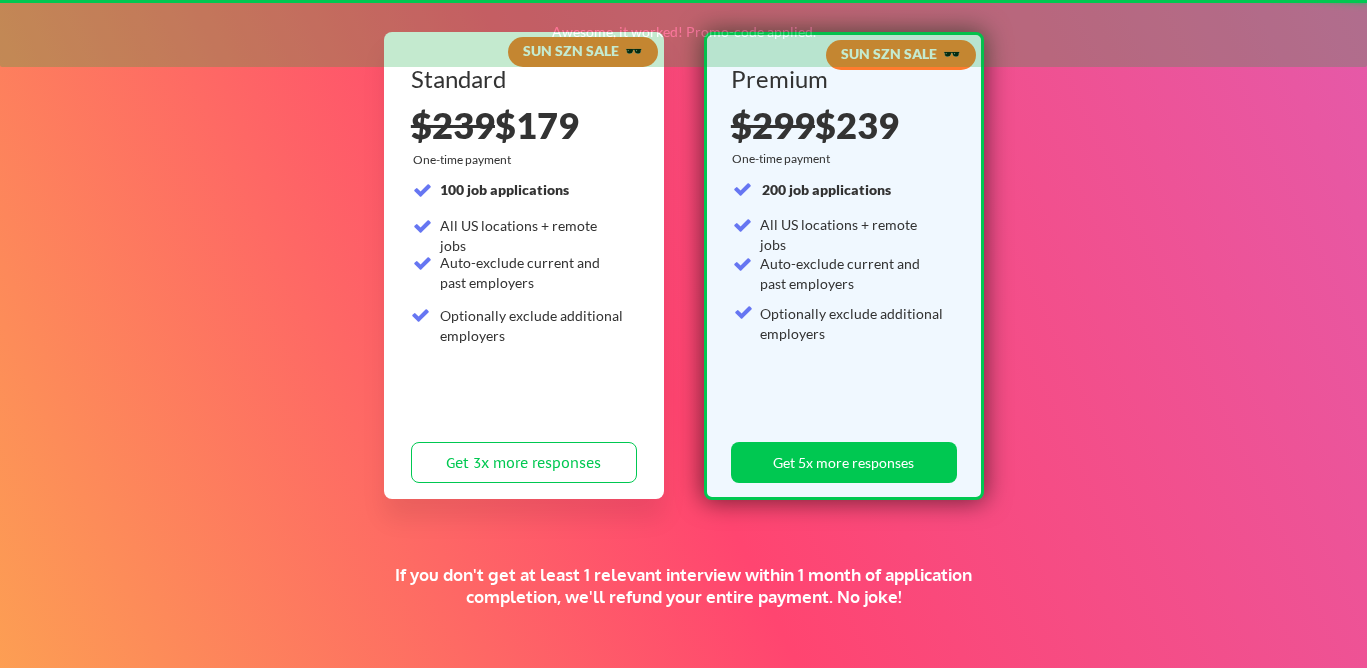 scroll, scrollTop: 139, scrollLeft: 0, axis: vertical 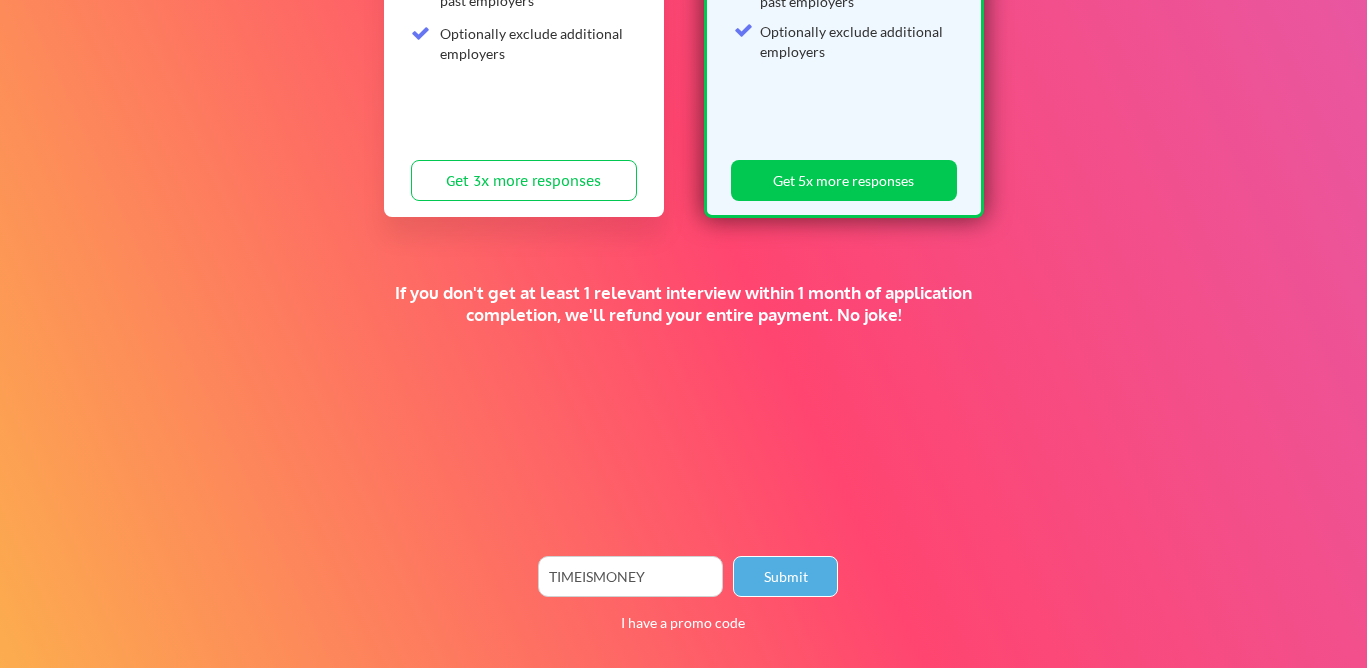 click on "Submit" at bounding box center [785, 576] 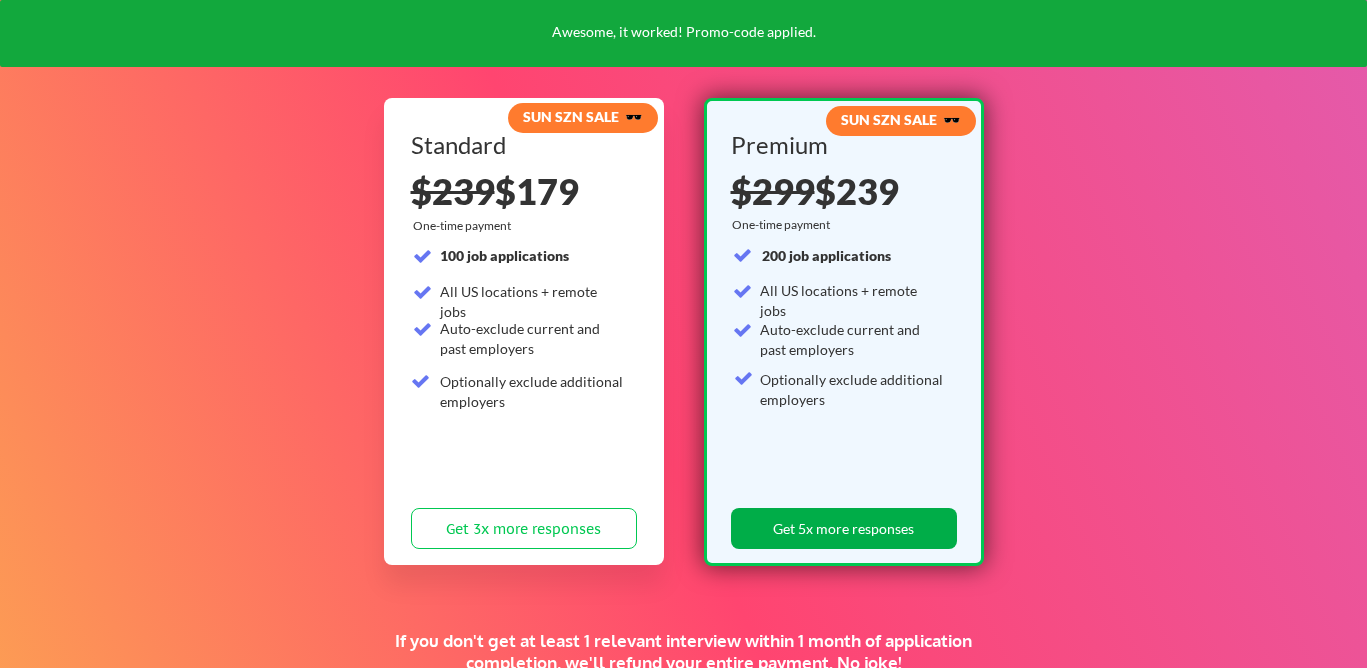 scroll, scrollTop: 0, scrollLeft: 0, axis: both 